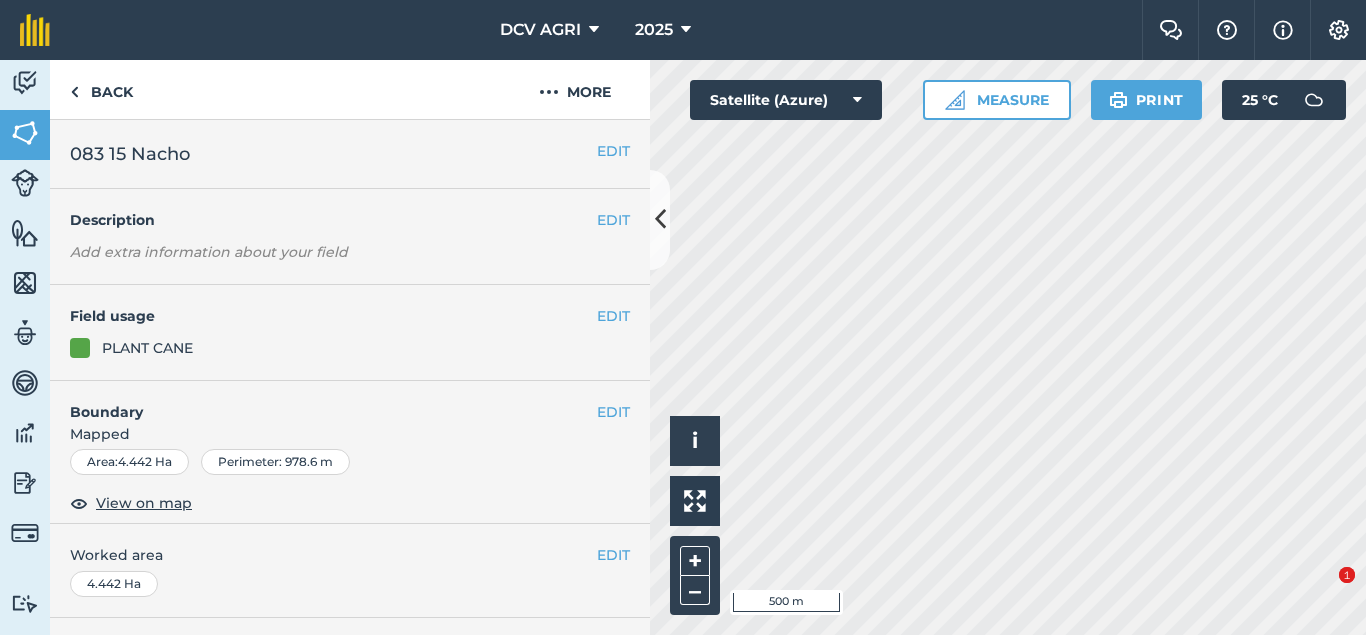 scroll, scrollTop: 0, scrollLeft: 0, axis: both 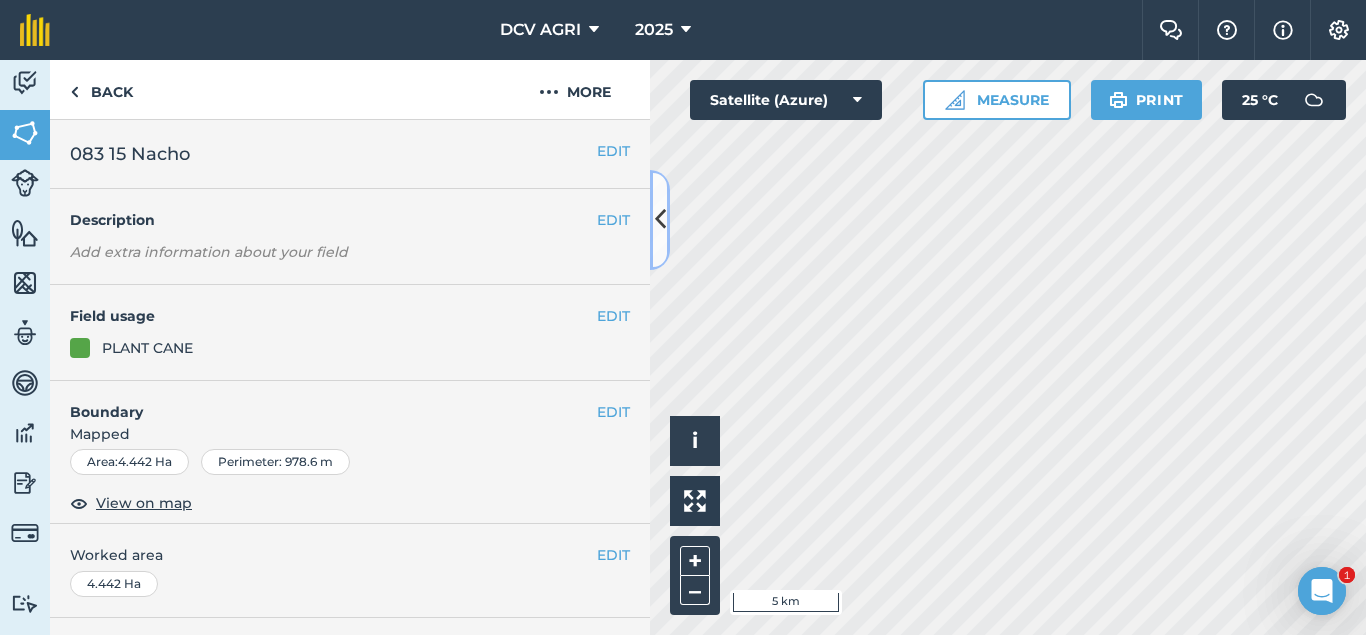click at bounding box center (660, 219) 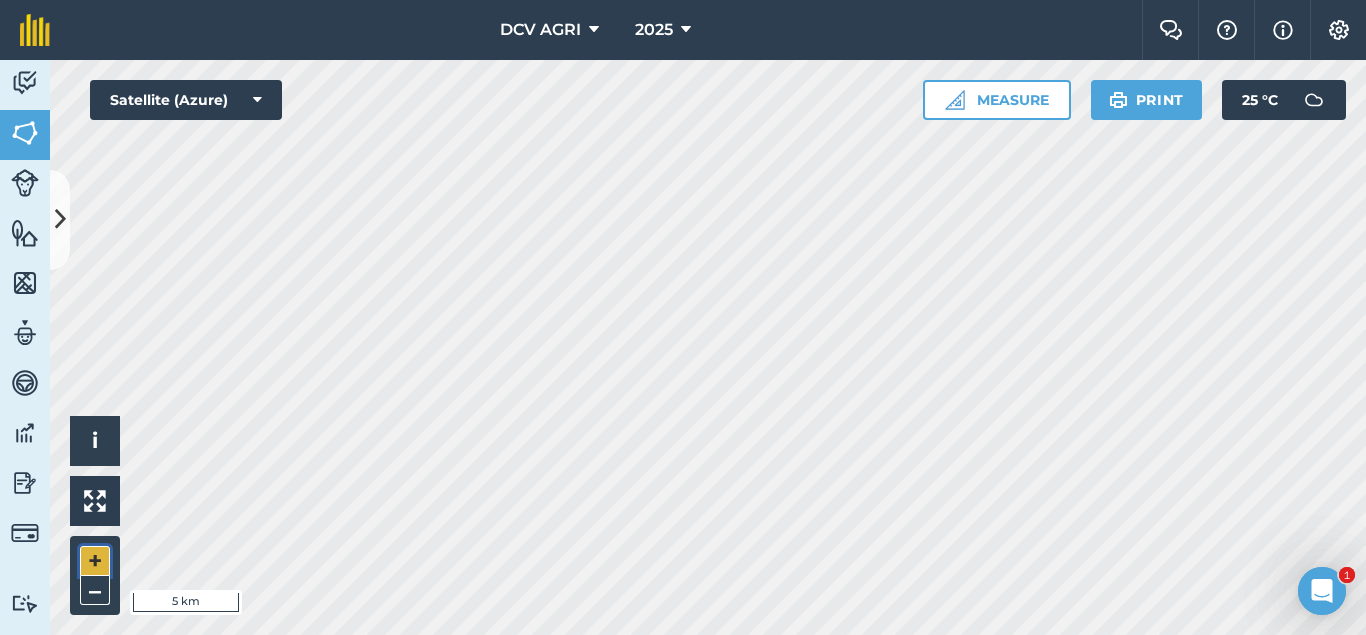 click on "+" at bounding box center [95, 561] 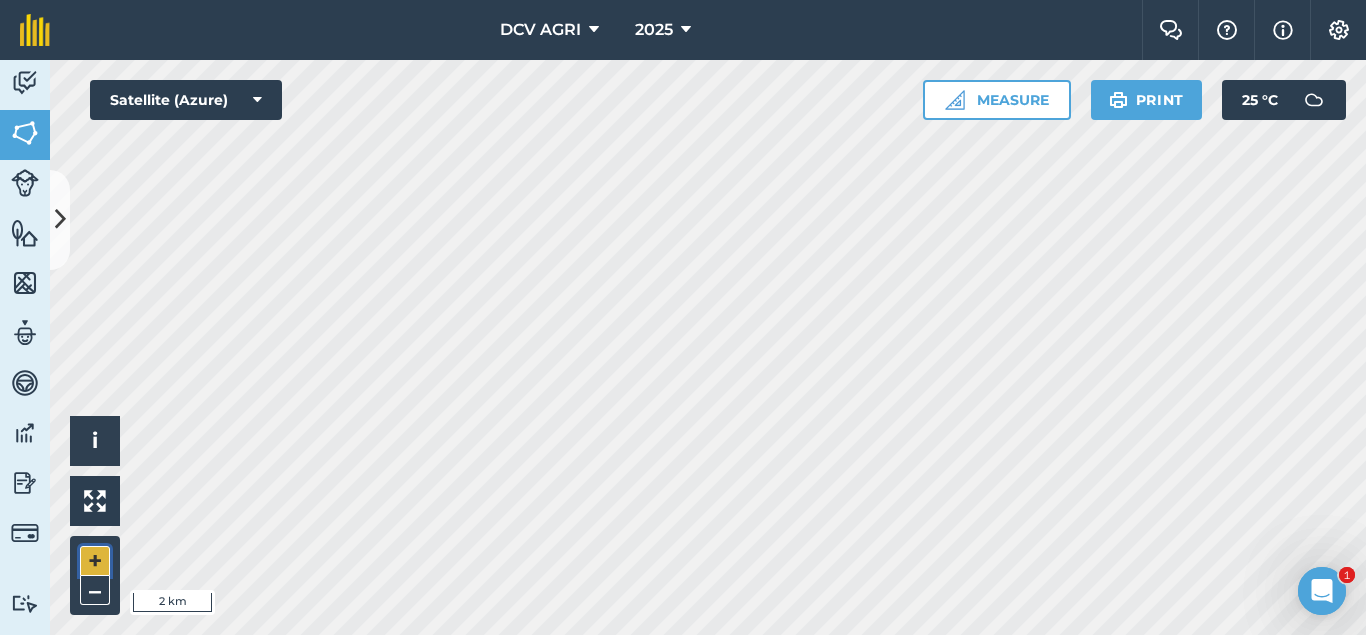 click on "+" at bounding box center (95, 561) 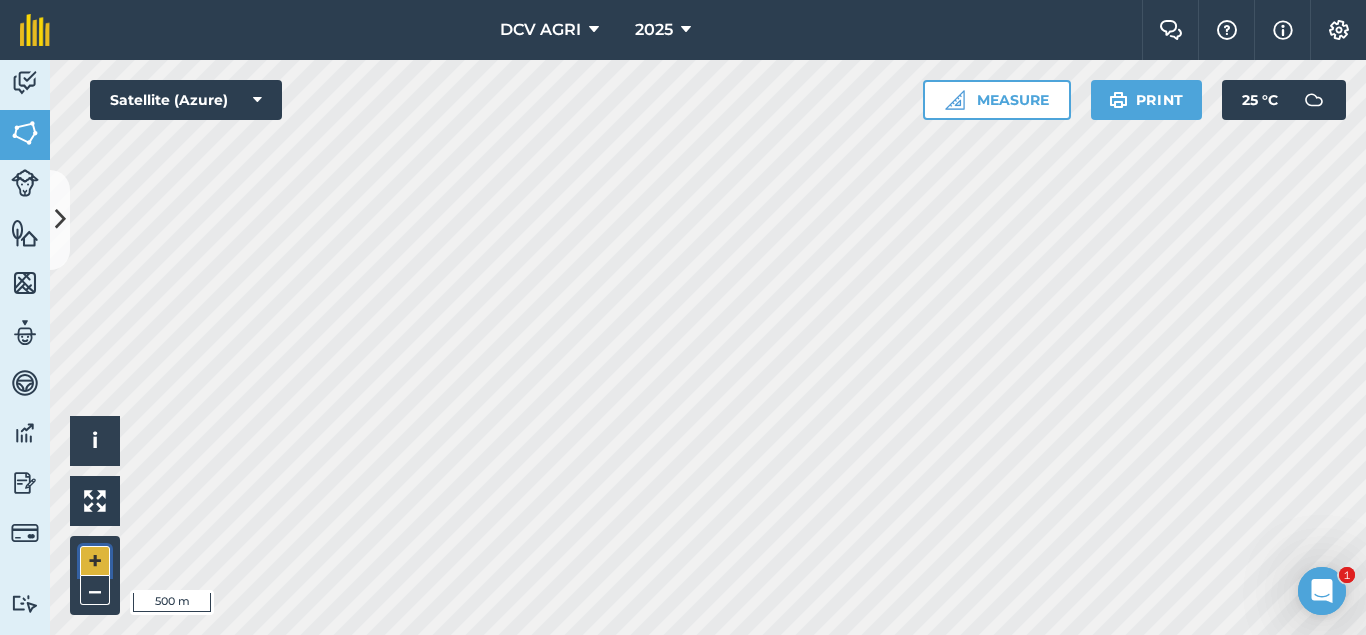 click on "+" at bounding box center [95, 561] 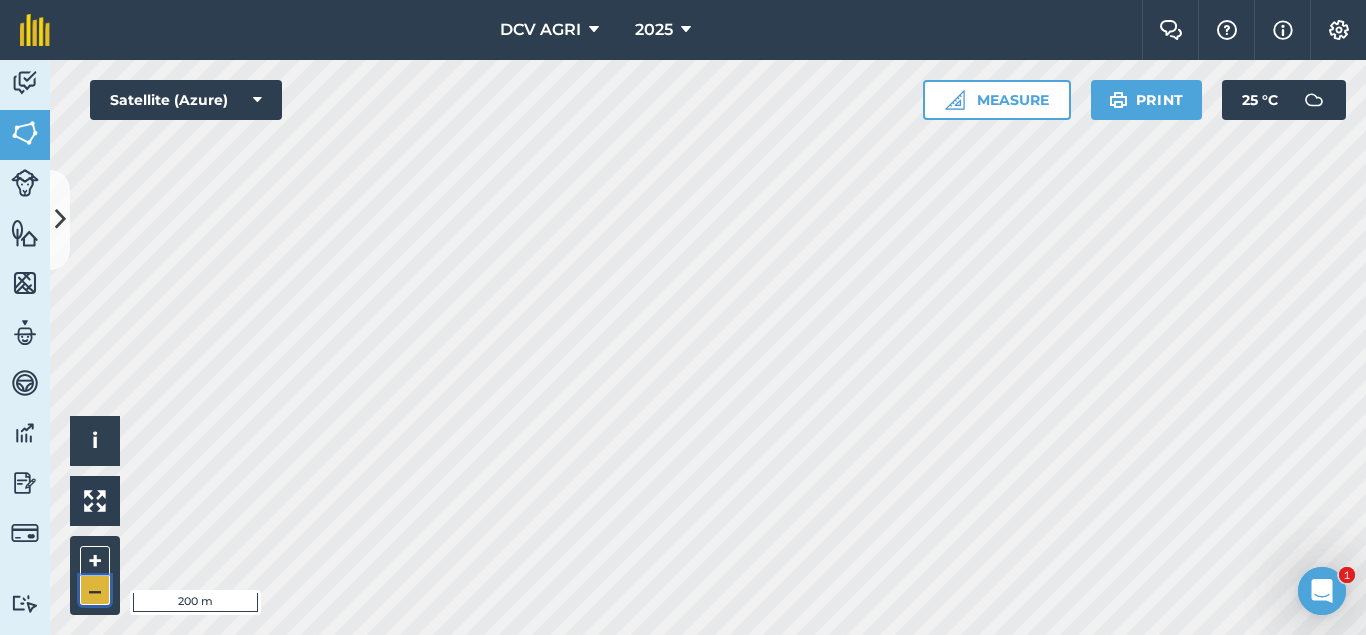 click on "–" at bounding box center [95, 590] 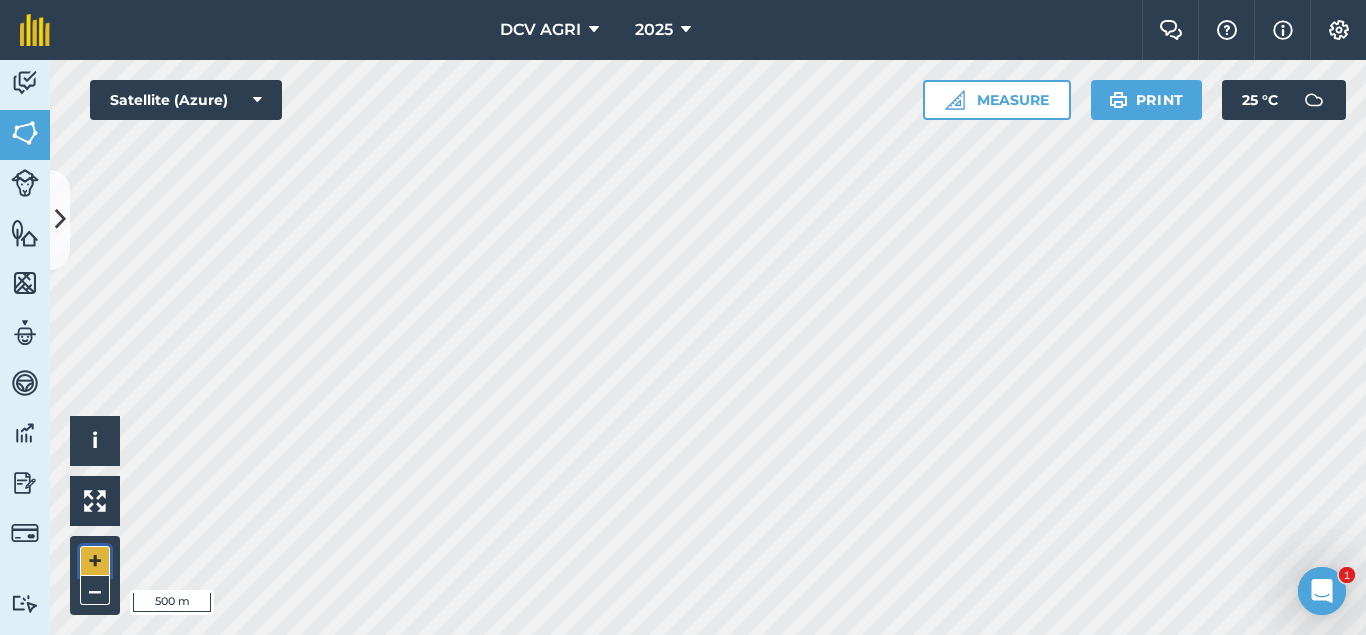click on "+" at bounding box center (95, 561) 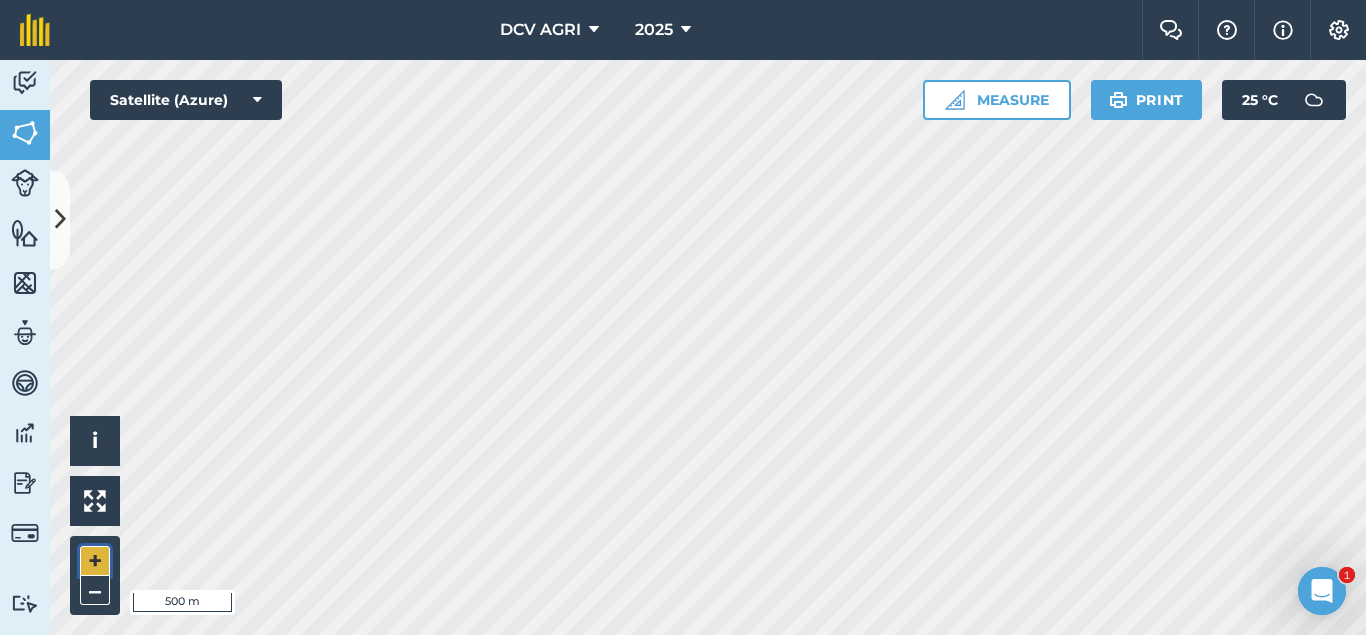 click on "+" at bounding box center [95, 561] 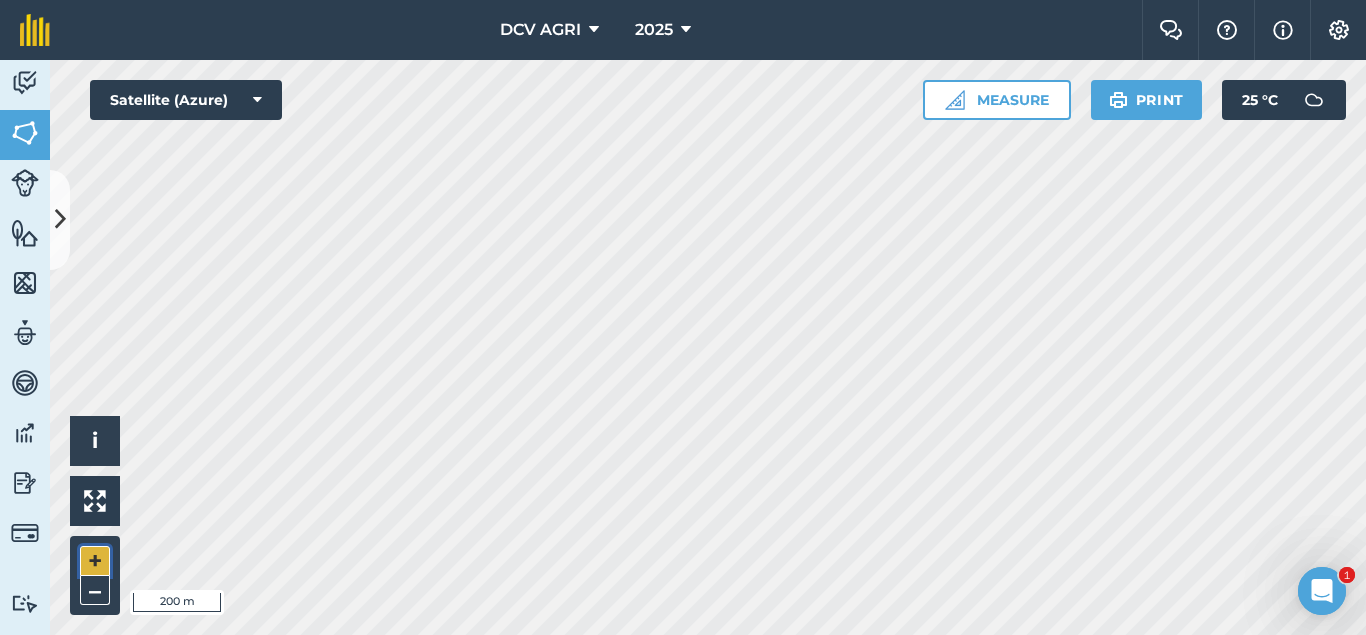 click on "+" at bounding box center [95, 561] 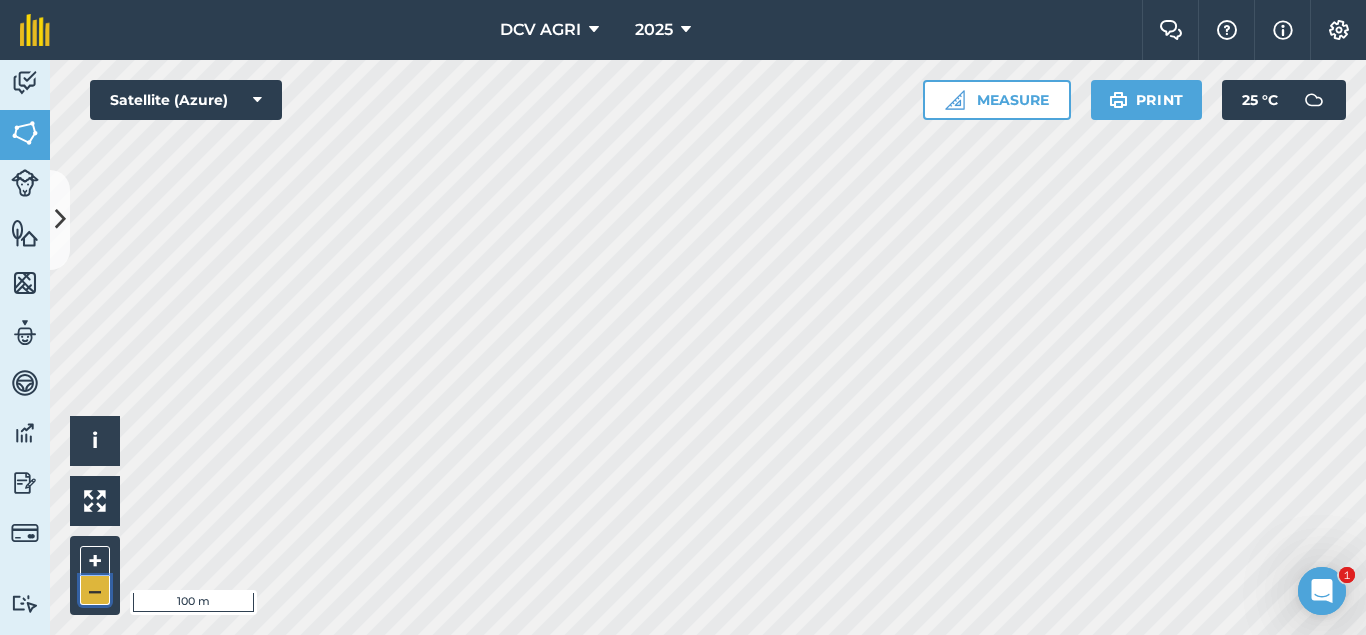 click on "–" at bounding box center (95, 590) 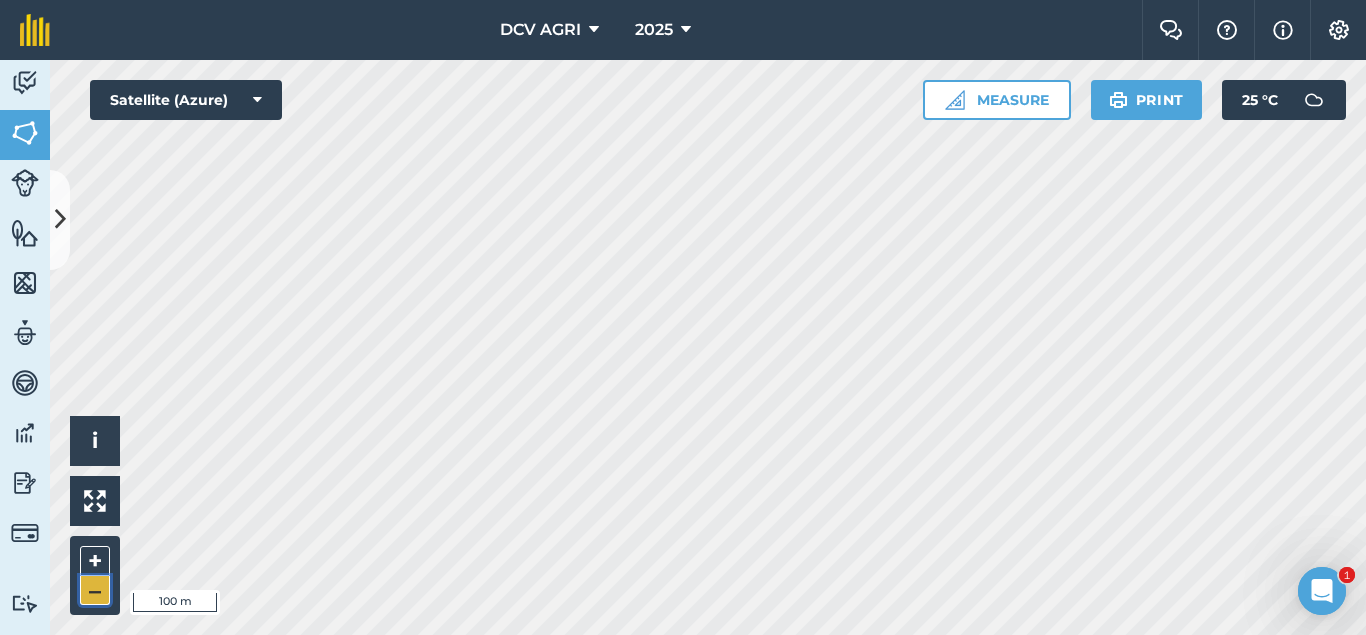 click on "–" at bounding box center [95, 590] 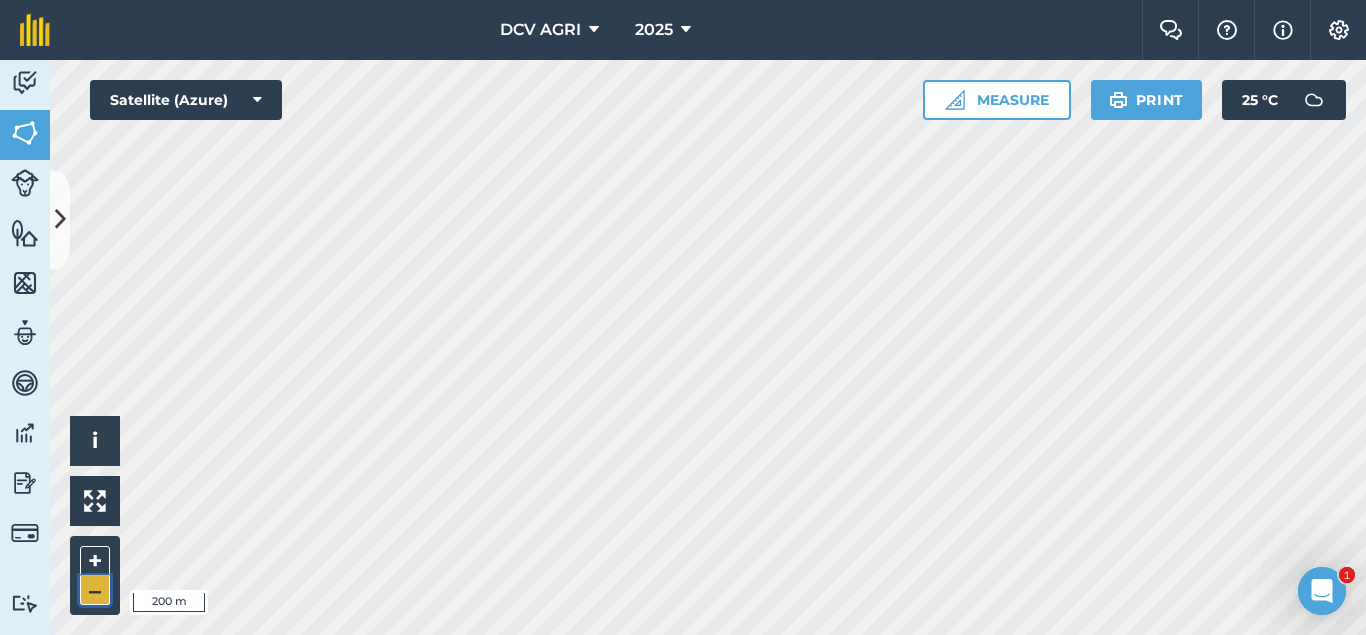 click on "–" at bounding box center [95, 590] 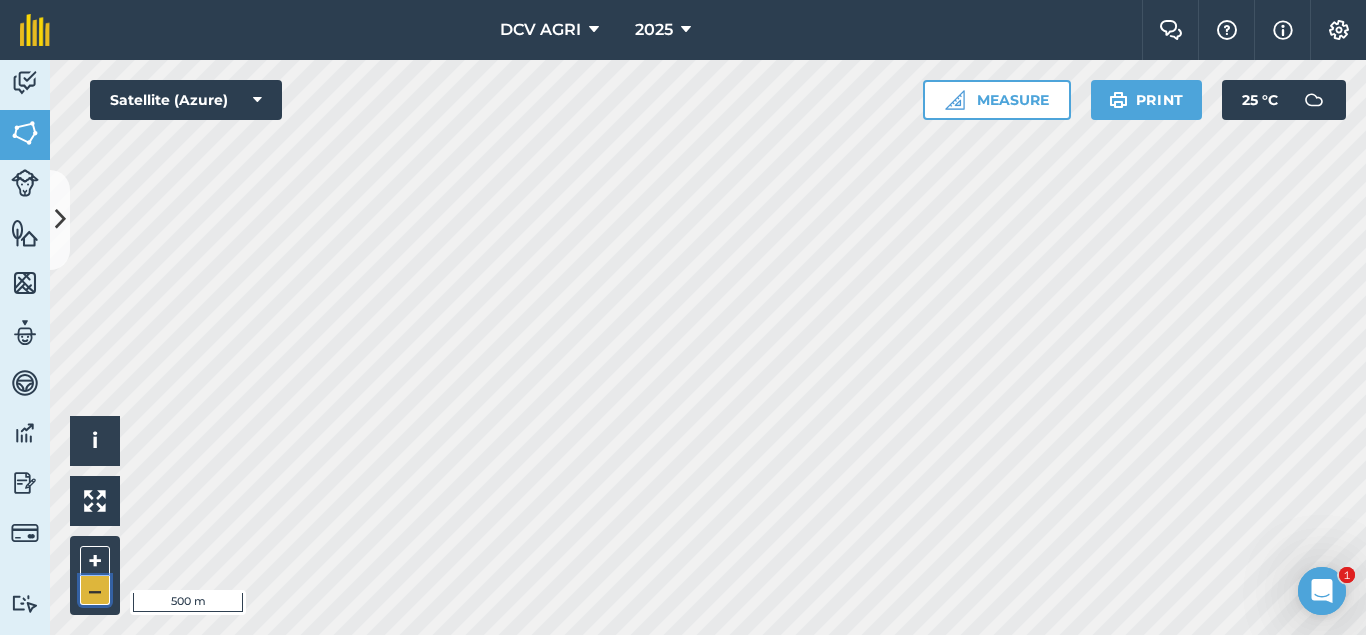 click on "–" at bounding box center (95, 590) 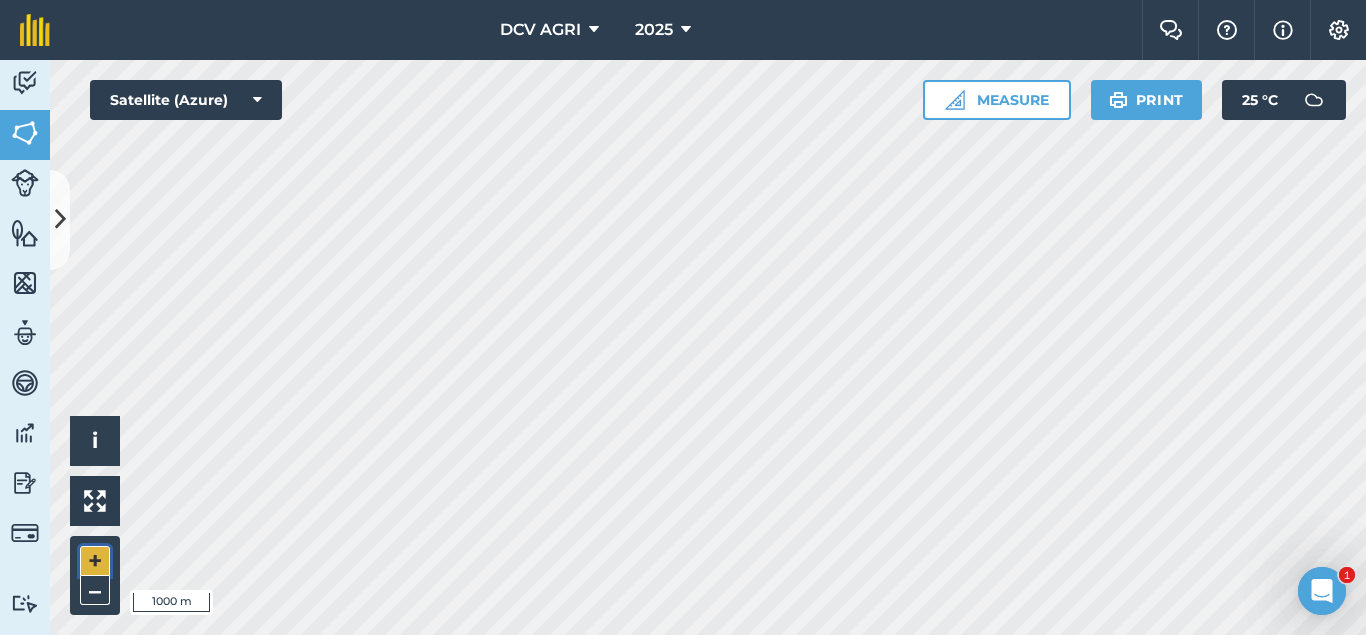 click on "+" at bounding box center [95, 561] 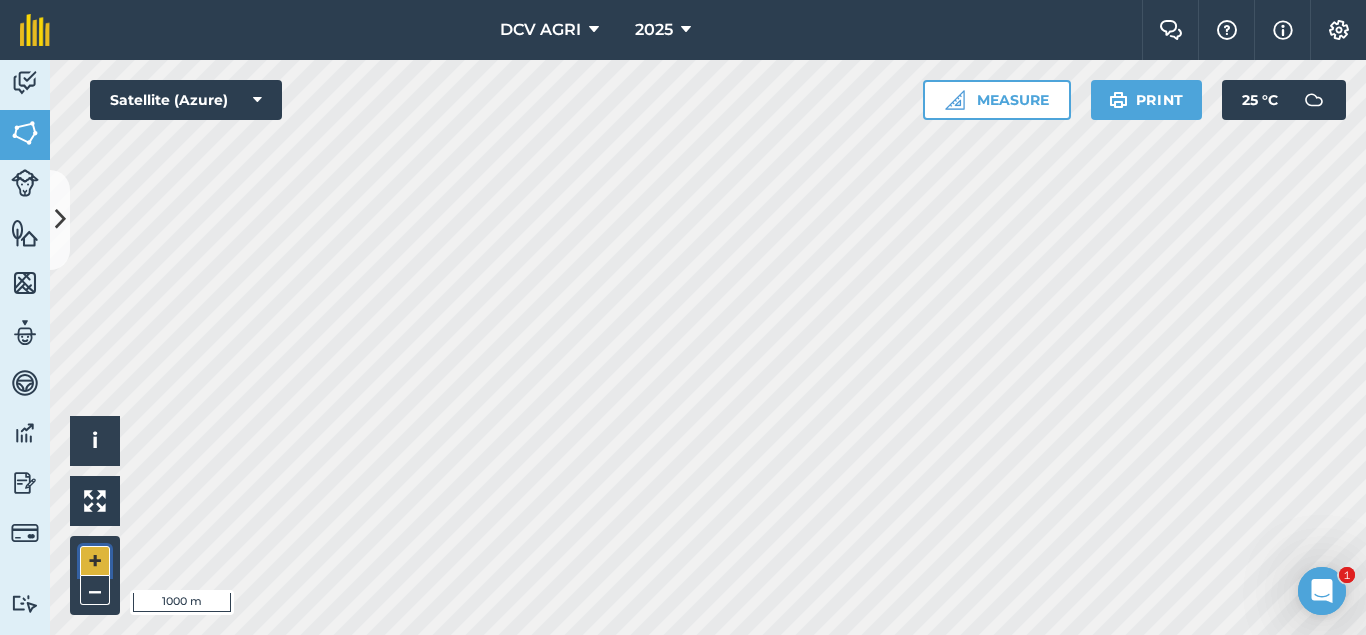 click on "+" at bounding box center (95, 561) 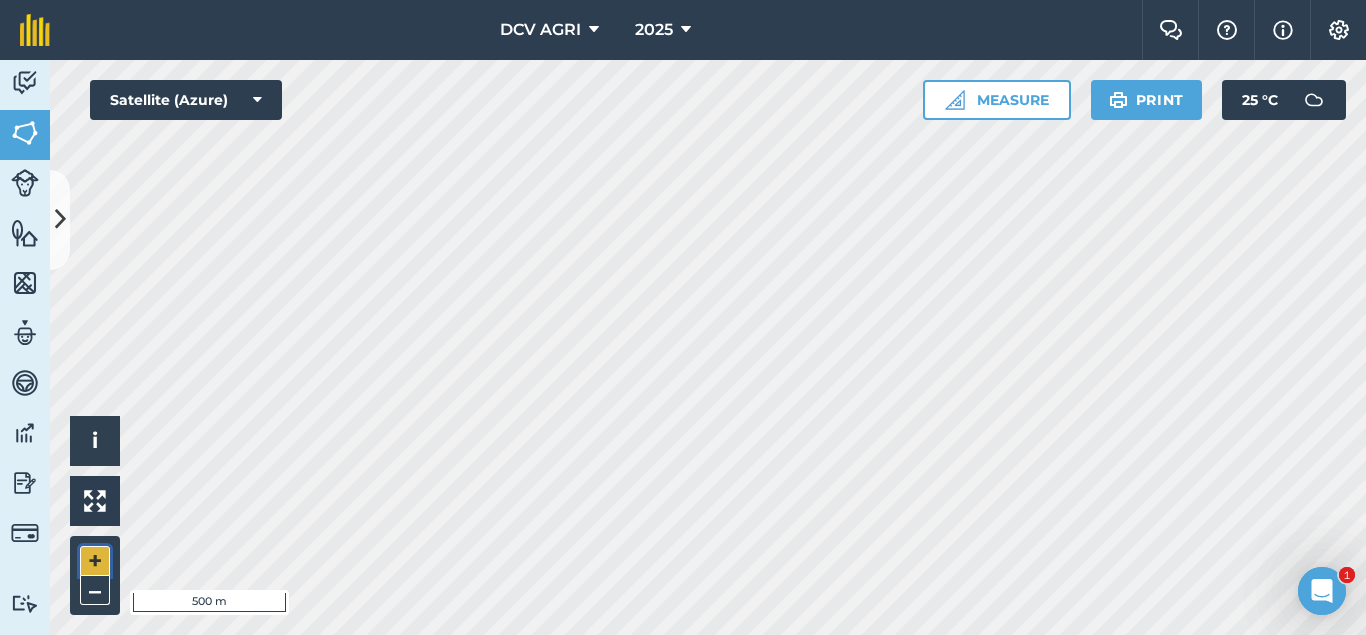click on "+" at bounding box center (95, 561) 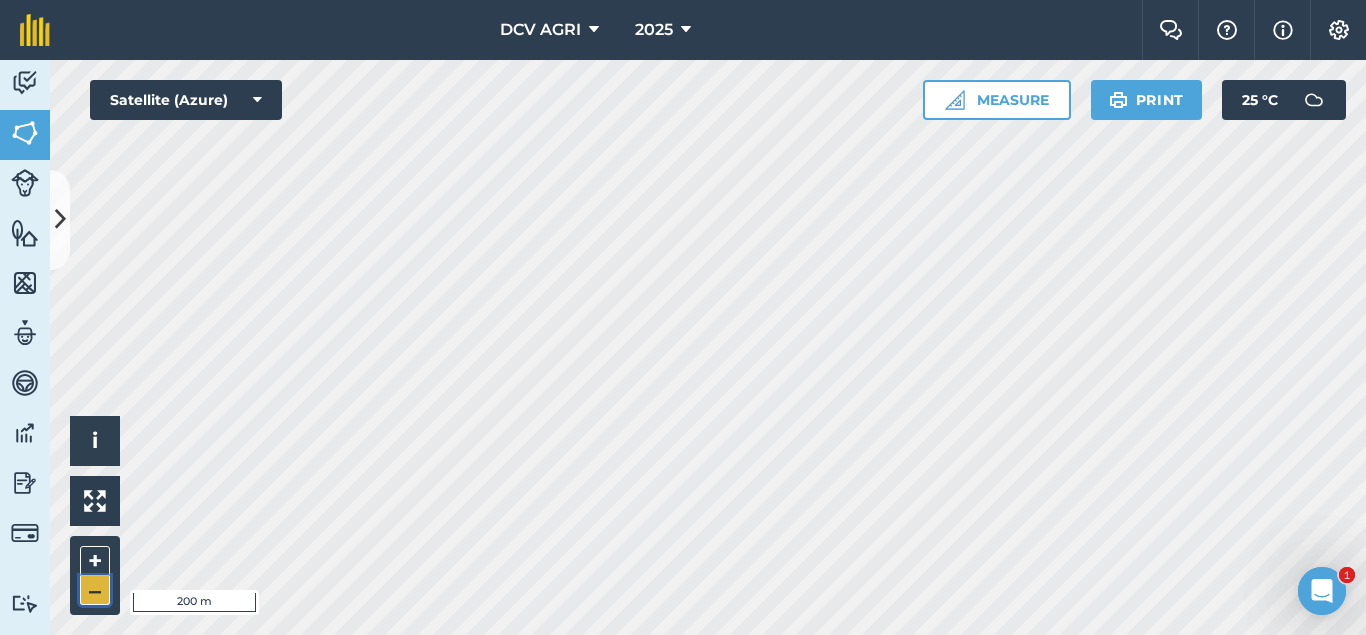 click on "–" at bounding box center [95, 590] 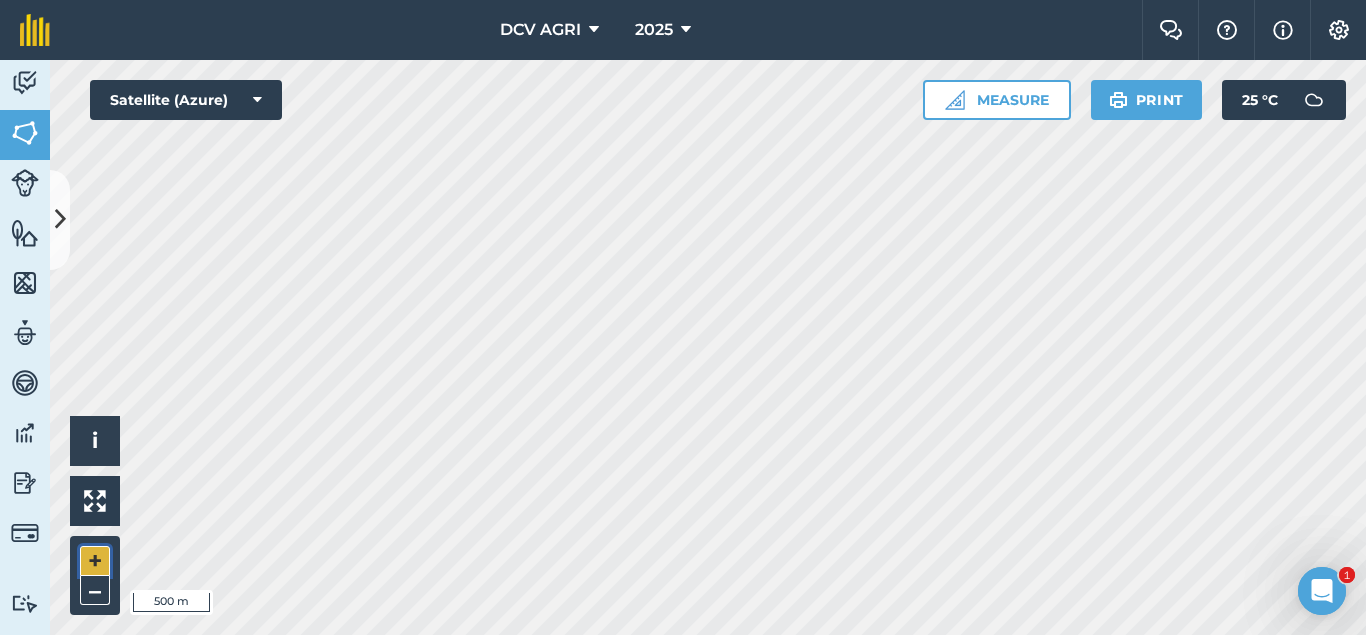 click on "+" at bounding box center [95, 561] 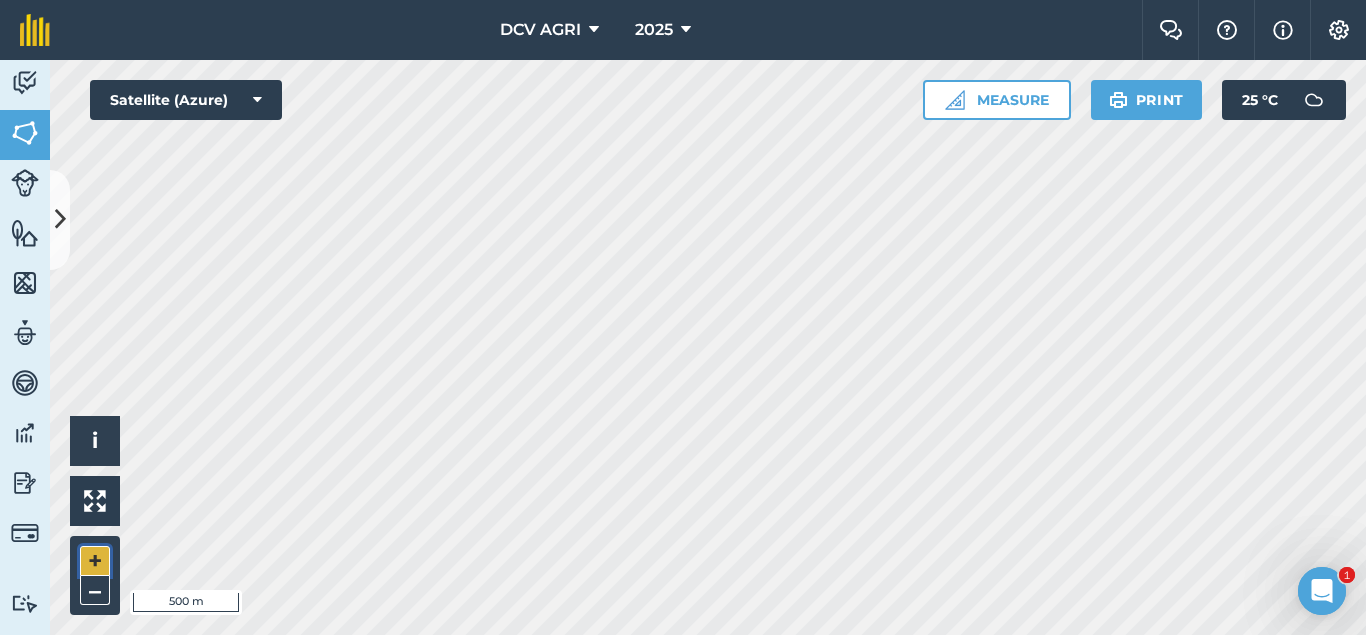 click on "+" at bounding box center (95, 561) 